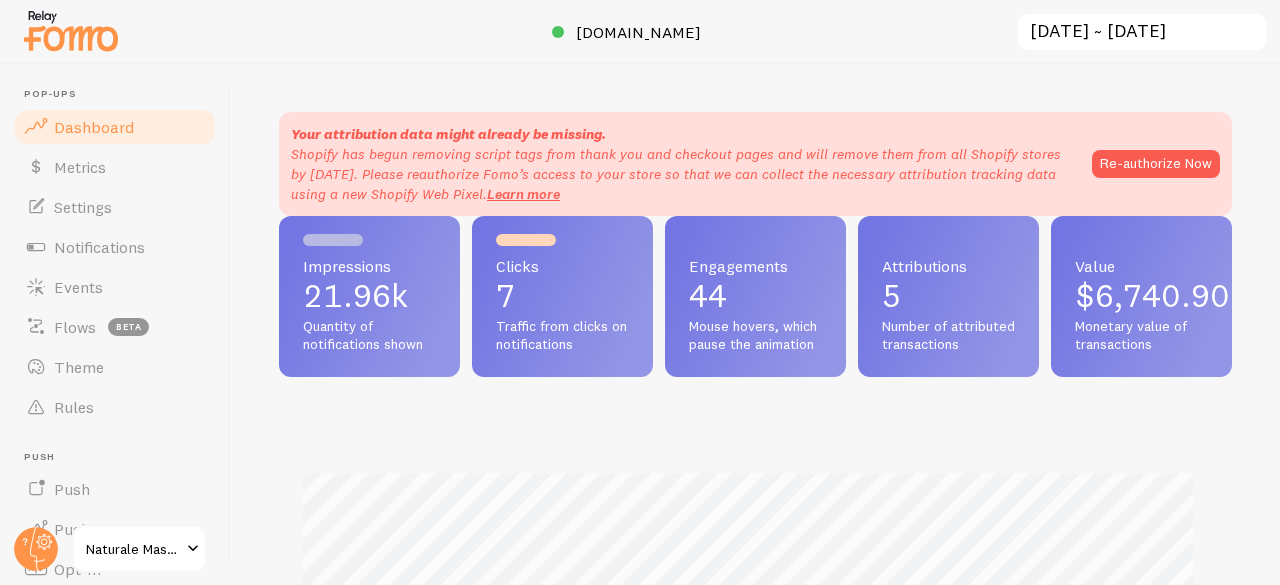 scroll, scrollTop: 0, scrollLeft: 0, axis: both 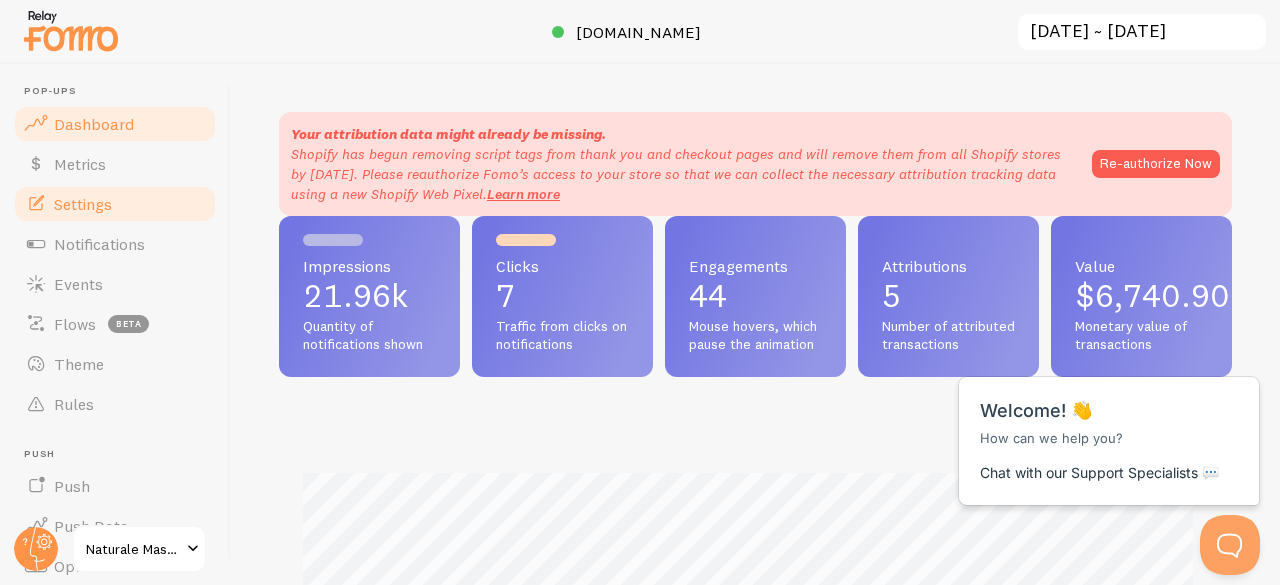 click on "Settings" at bounding box center (83, 204) 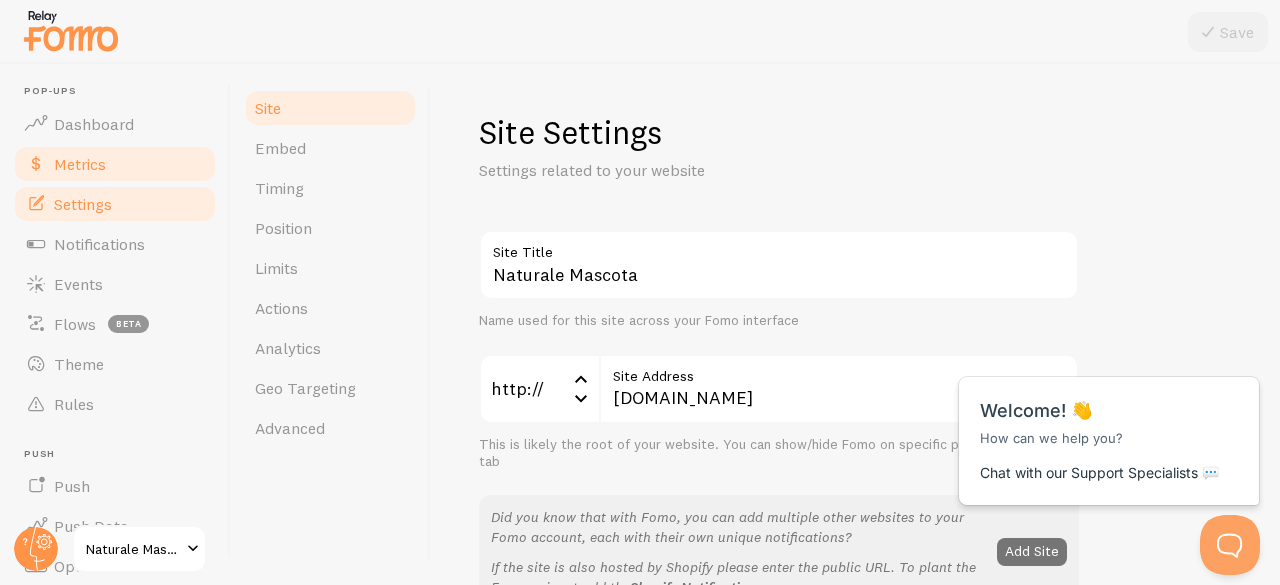 click on "Metrics" at bounding box center (80, 164) 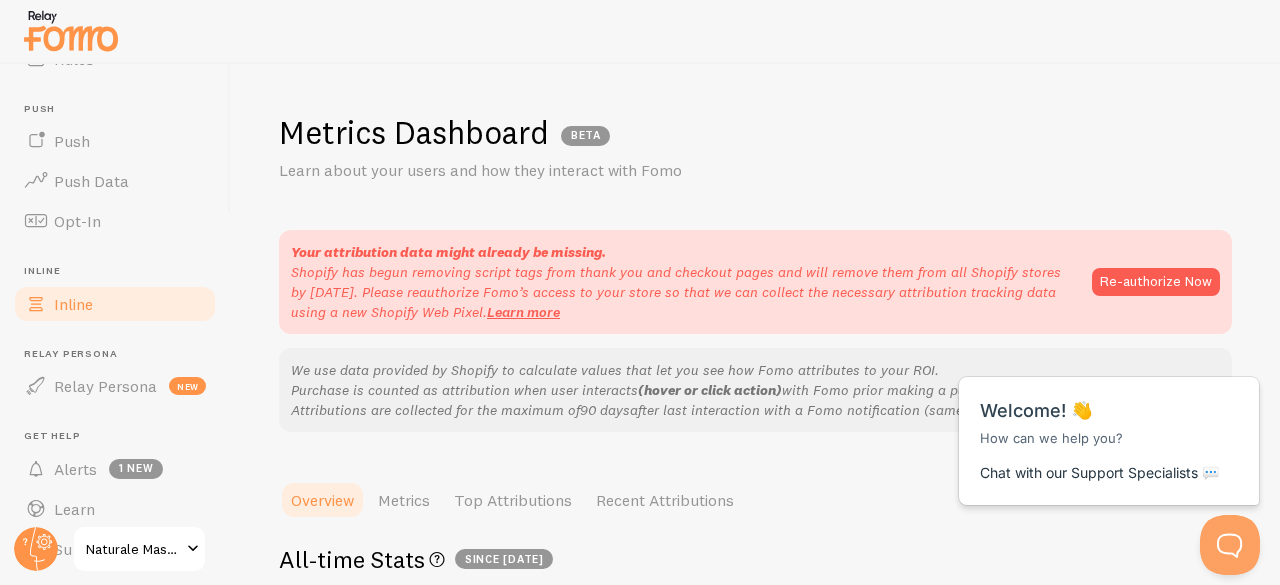 scroll, scrollTop: 403, scrollLeft: 0, axis: vertical 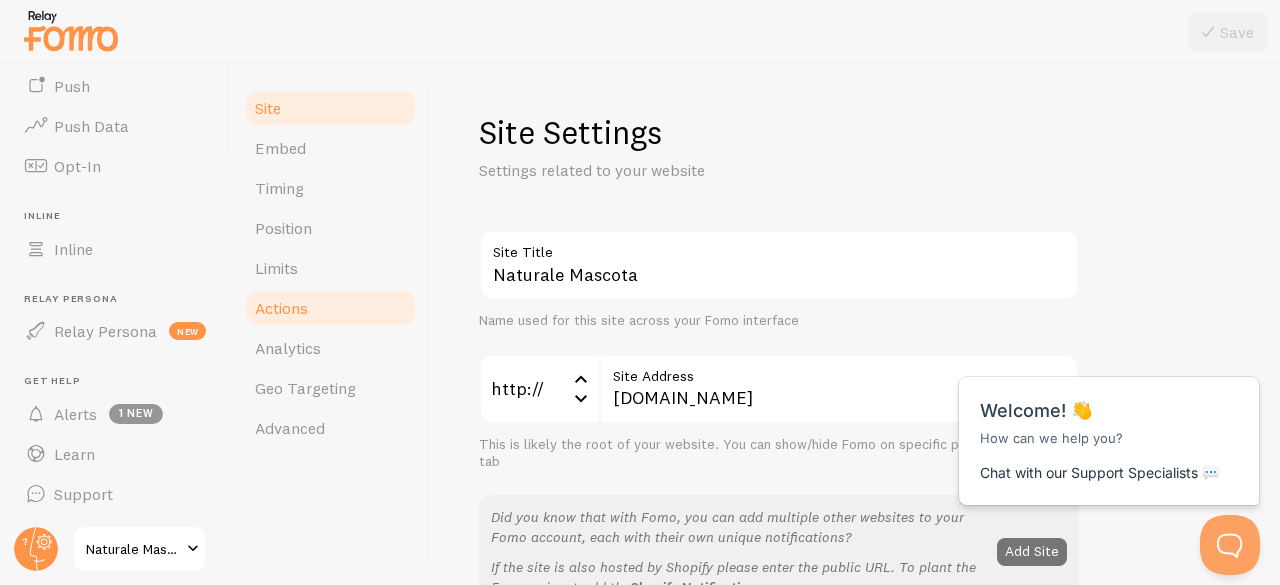 click on "Actions" at bounding box center (281, 308) 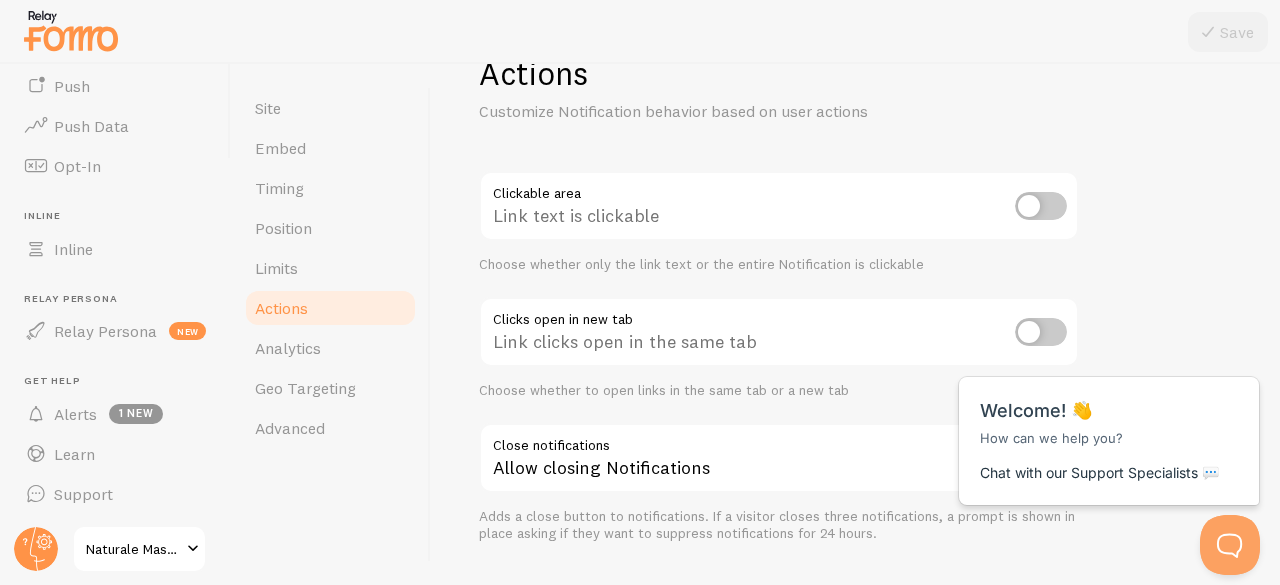 scroll, scrollTop: 112, scrollLeft: 0, axis: vertical 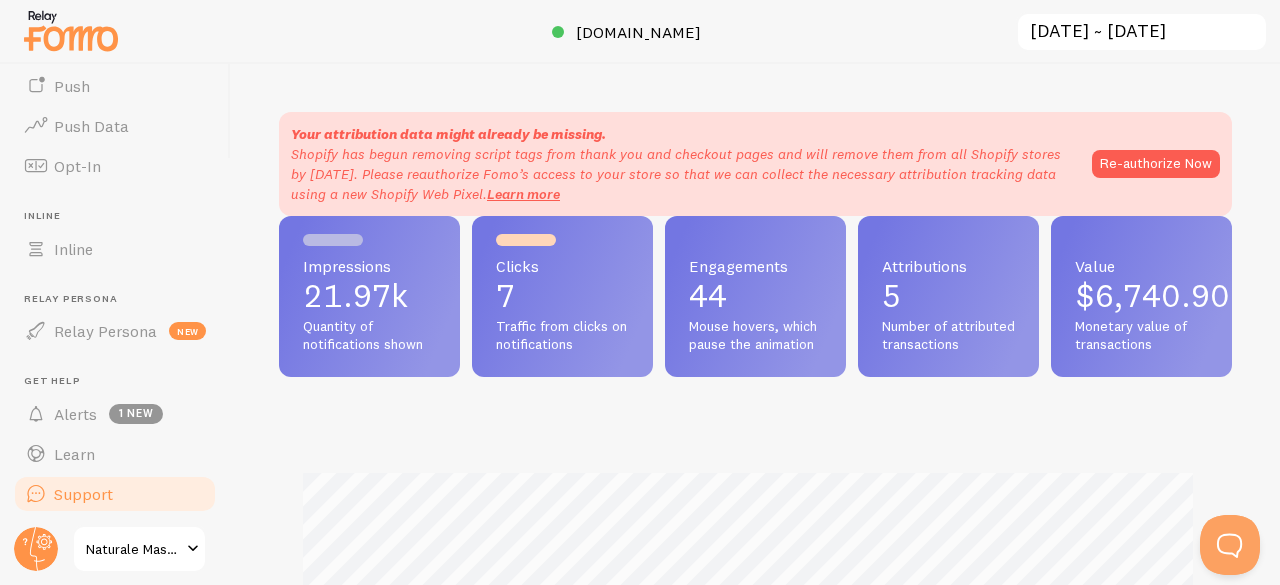 click on "Support" at bounding box center [83, 494] 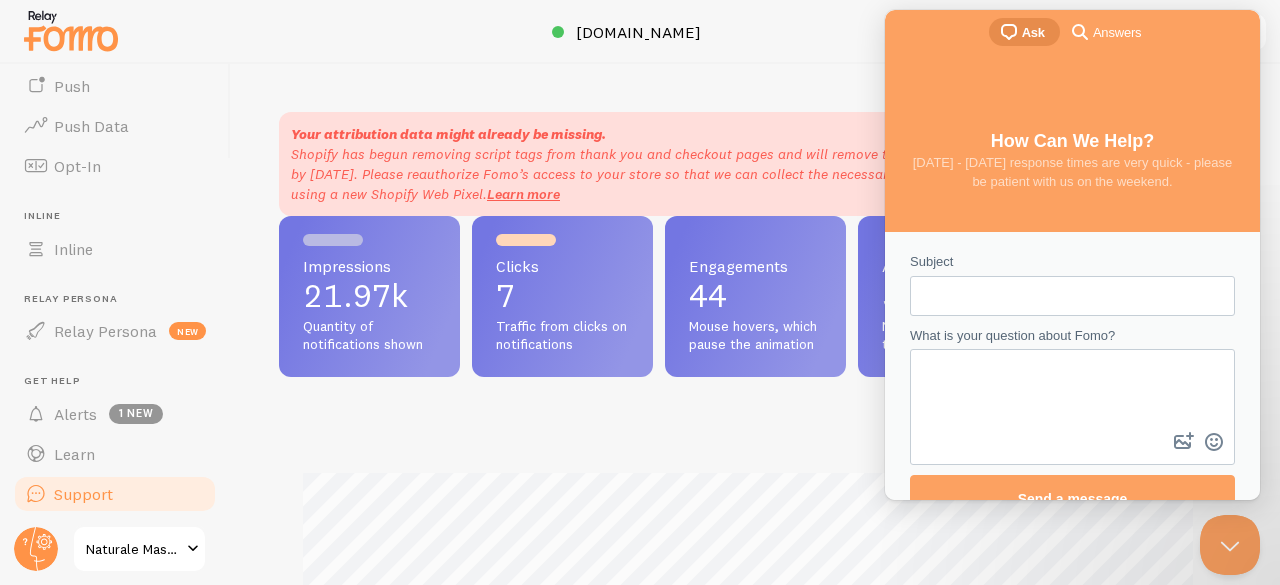 scroll, scrollTop: 0, scrollLeft: 0, axis: both 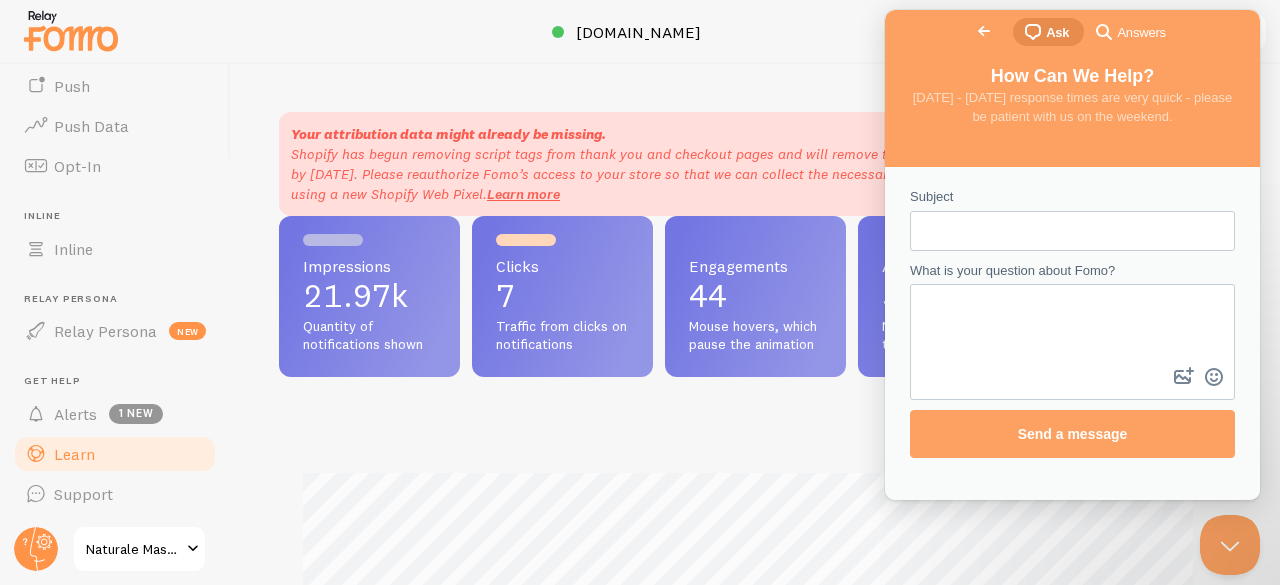 click on "Learn" at bounding box center (115, 454) 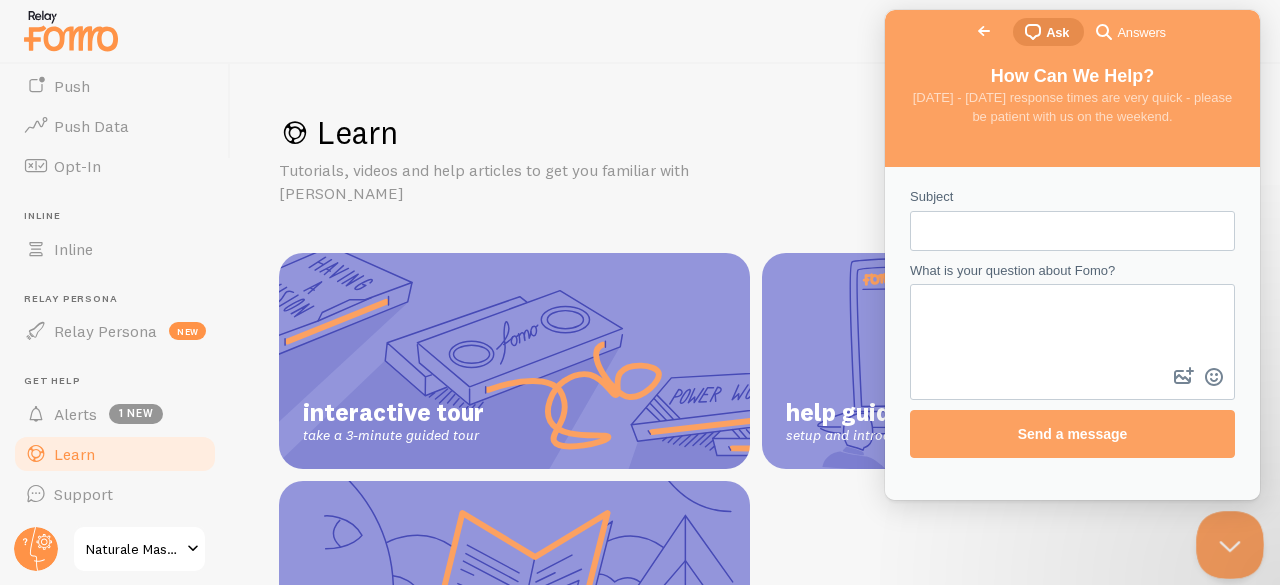 click at bounding box center (1226, 541) 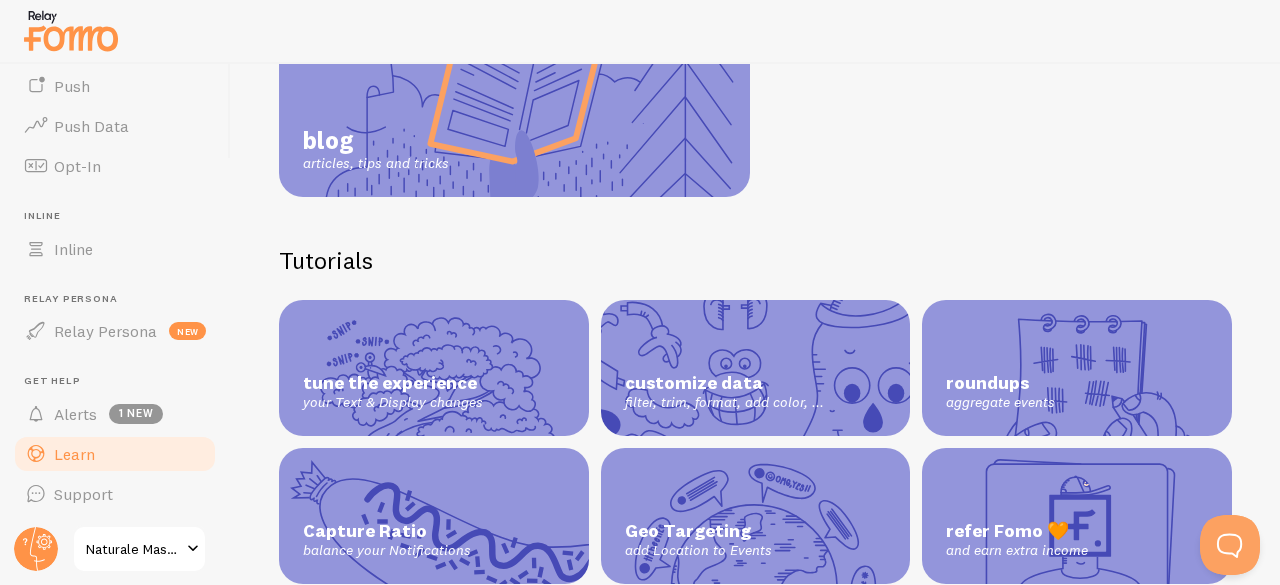scroll, scrollTop: 547, scrollLeft: 0, axis: vertical 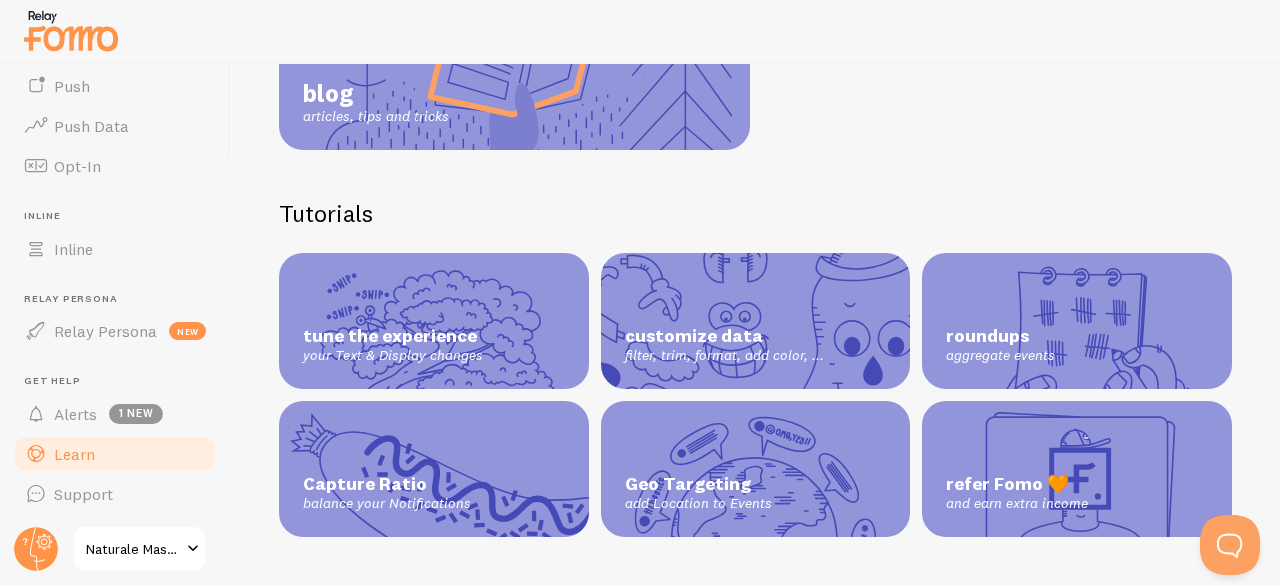 click on "aggregate events" at bounding box center (1077, 356) 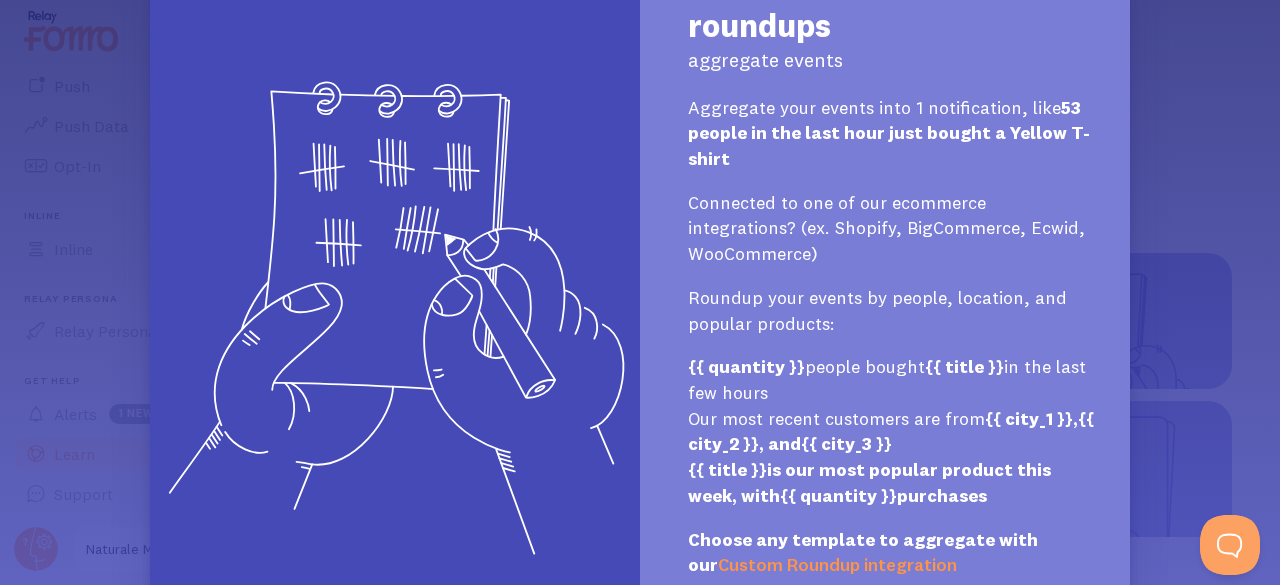 scroll, scrollTop: 0, scrollLeft: 0, axis: both 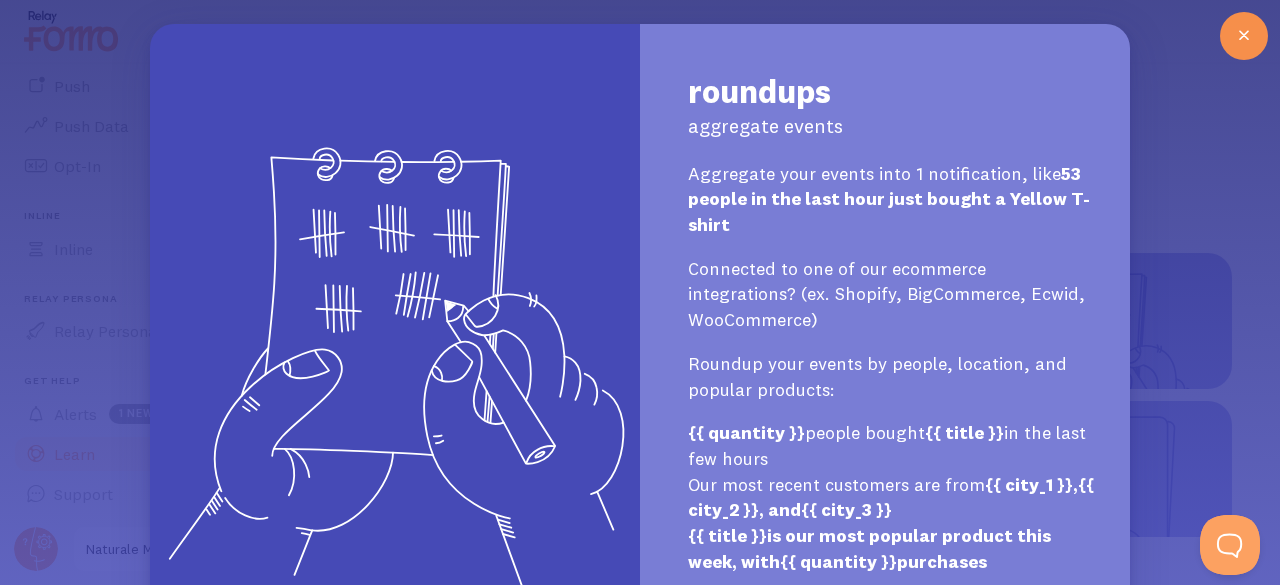 click at bounding box center [1244, 36] 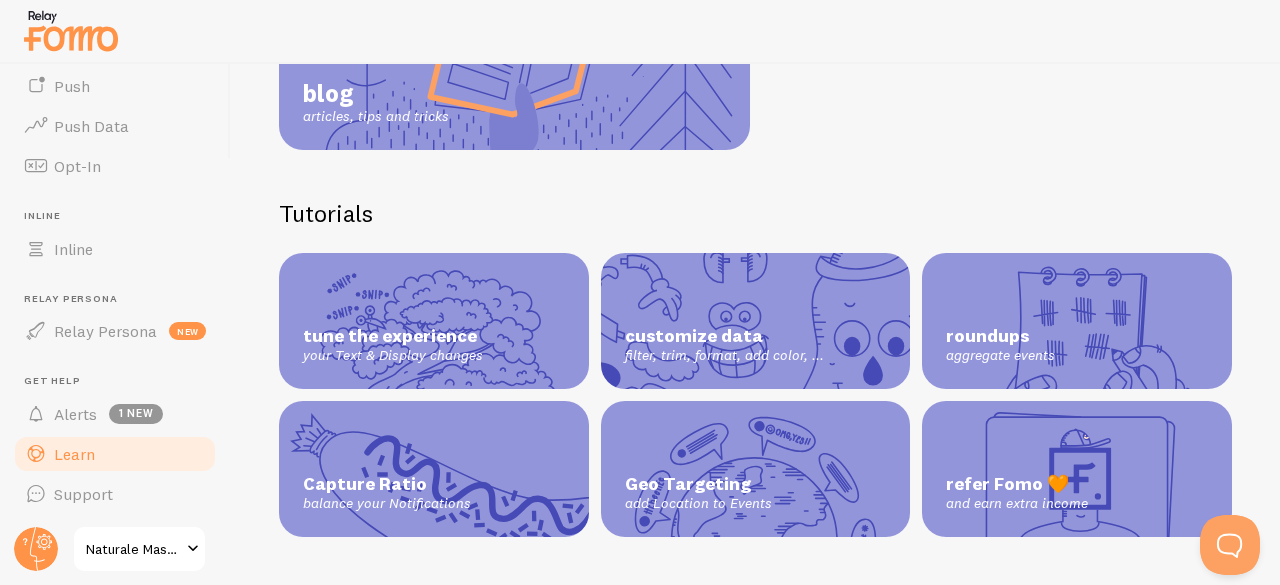 click on "customize data" at bounding box center [756, 336] 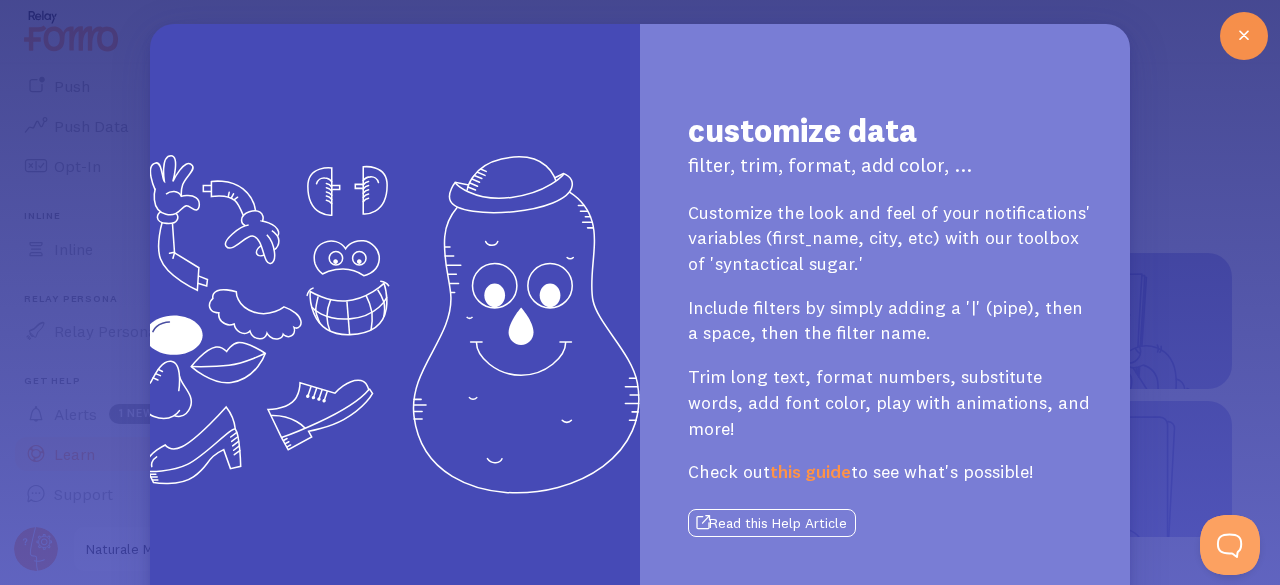 click at bounding box center [1244, 36] 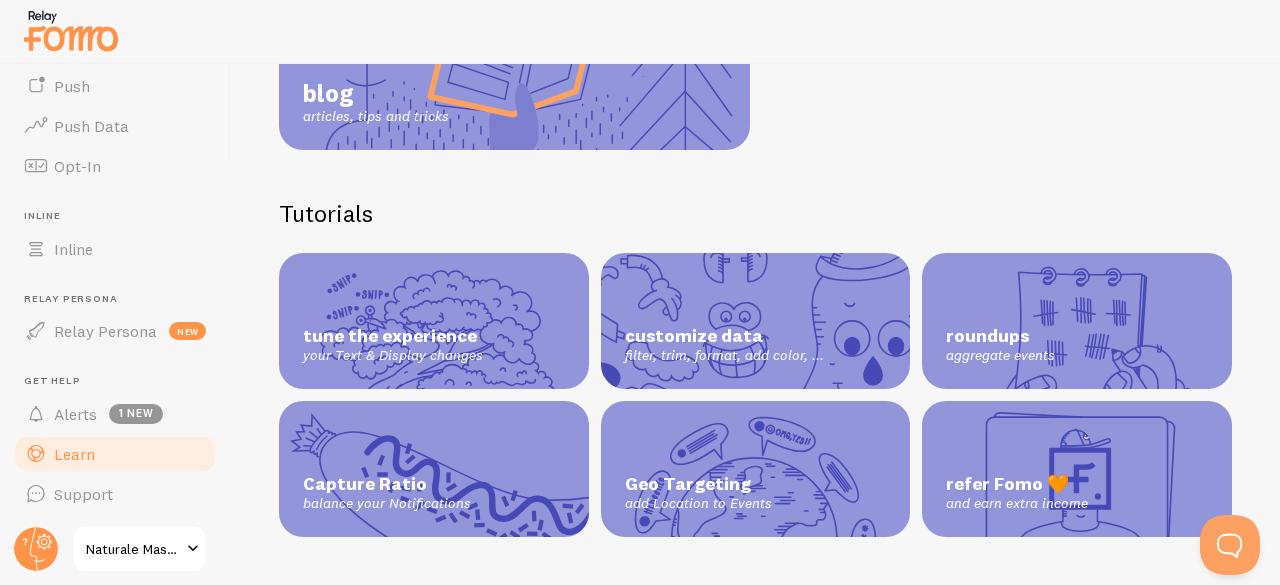 click on "tune the experience" at bounding box center [434, 336] 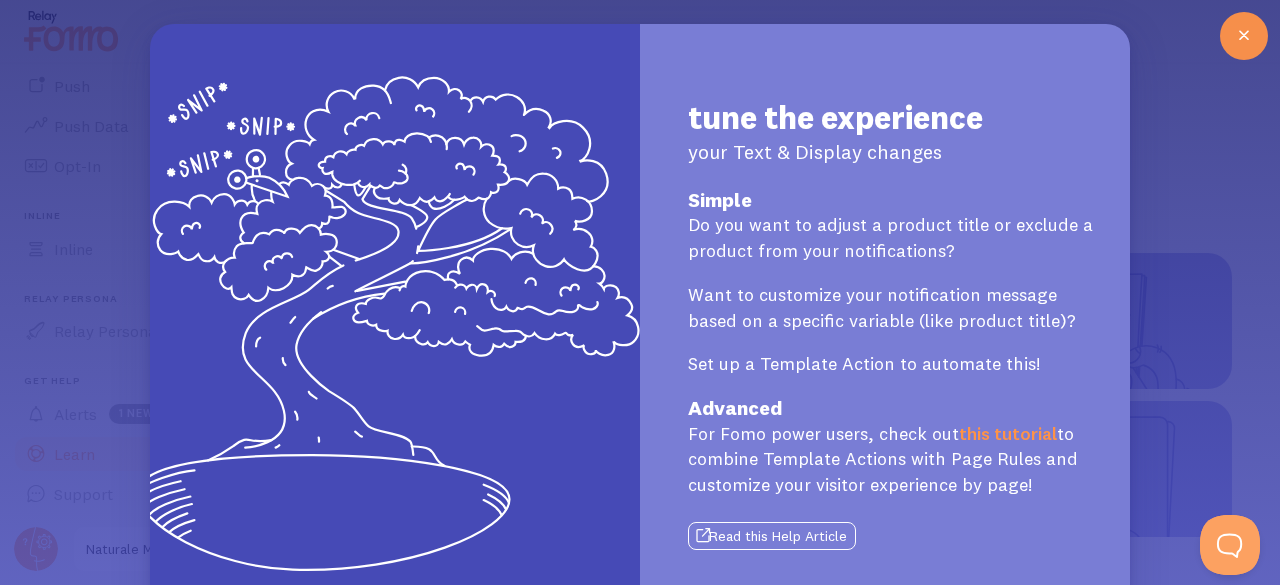 click at bounding box center (1244, 36) 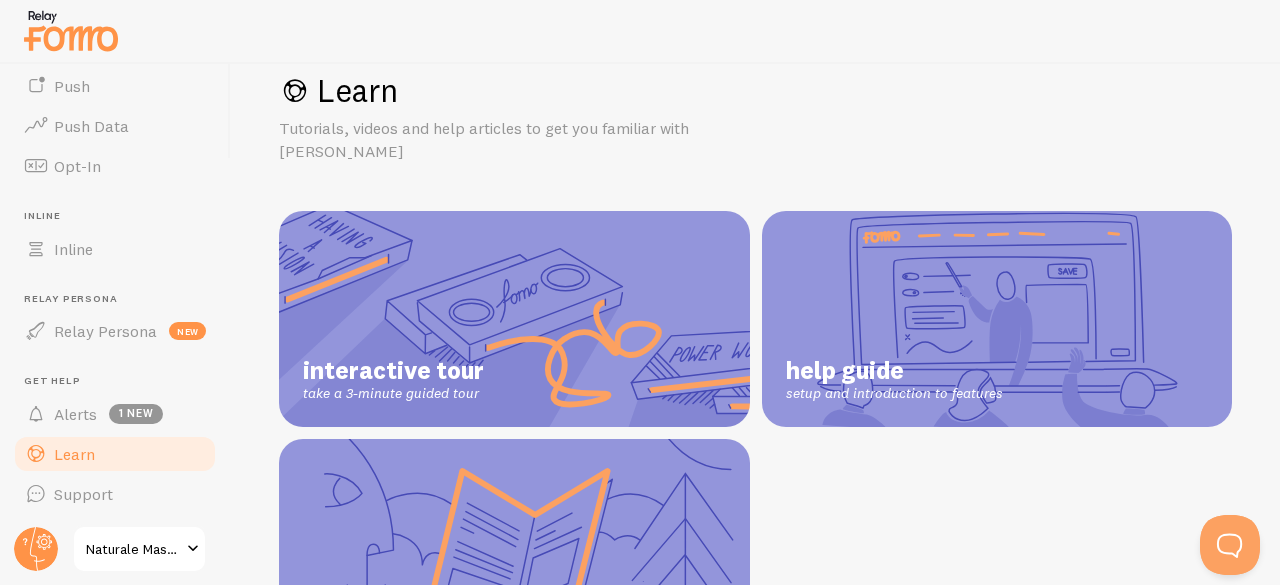 scroll, scrollTop: 0, scrollLeft: 0, axis: both 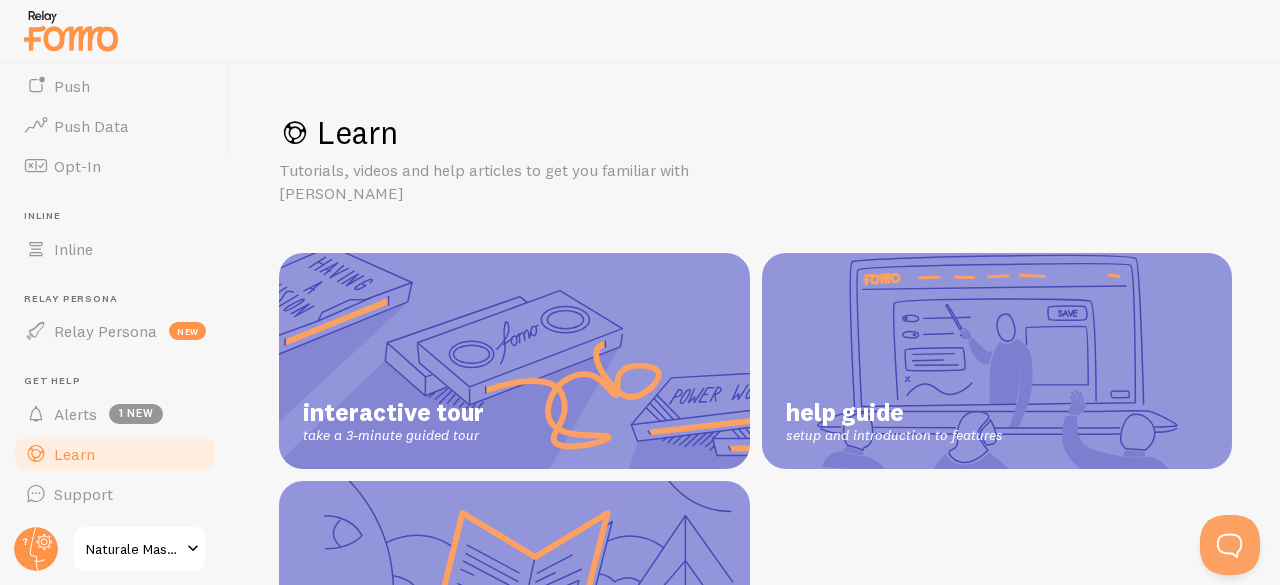 click on "interactive tour
take a 3-minute guided tour" at bounding box center (514, 361) 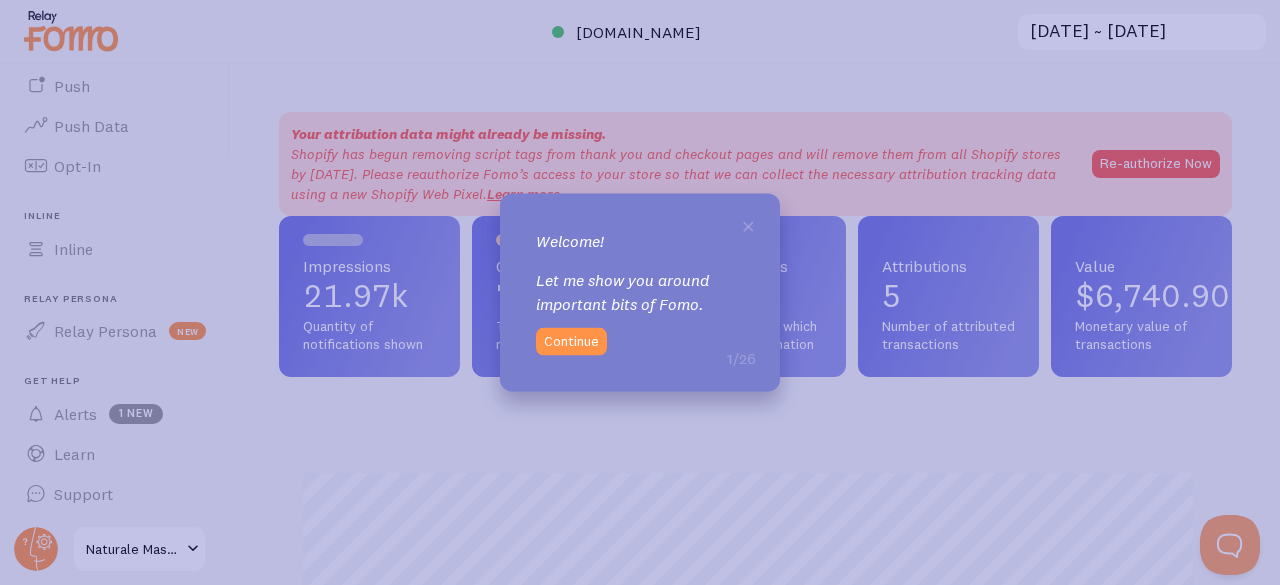 scroll, scrollTop: 999474, scrollLeft: 999062, axis: both 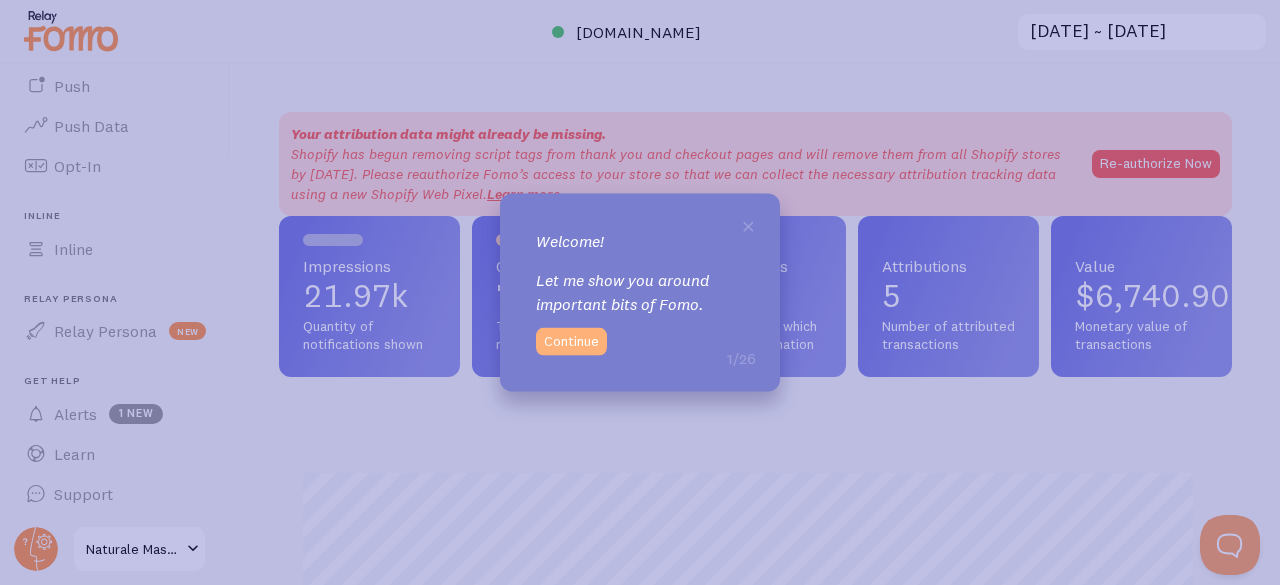 click on "Continue" at bounding box center (571, 342) 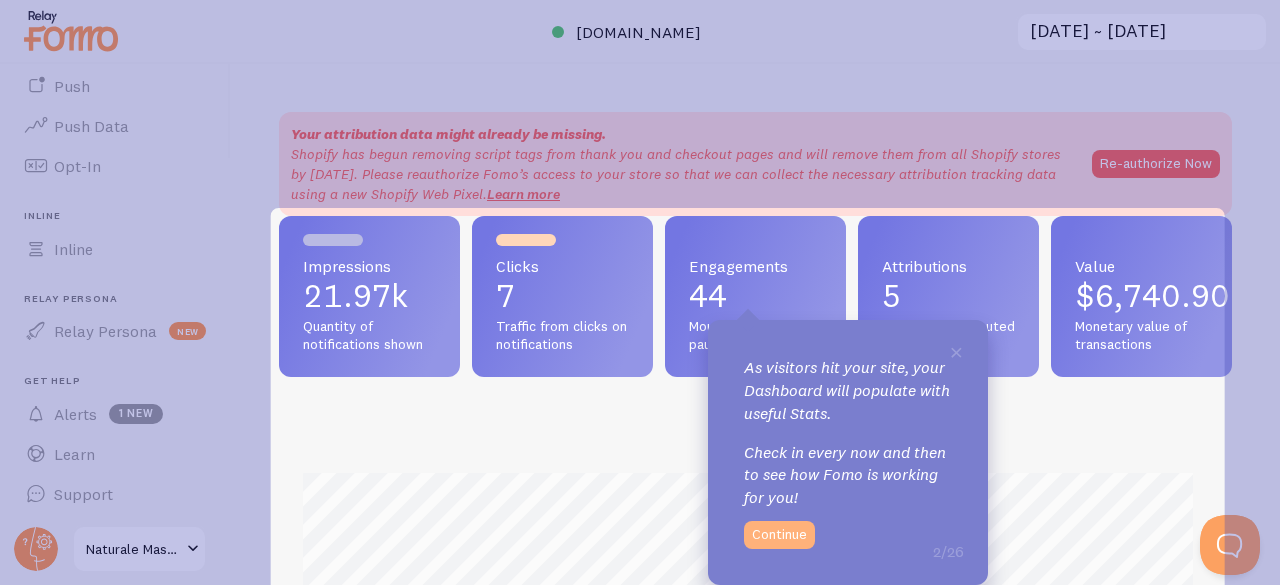 click on "Continue" at bounding box center (779, 535) 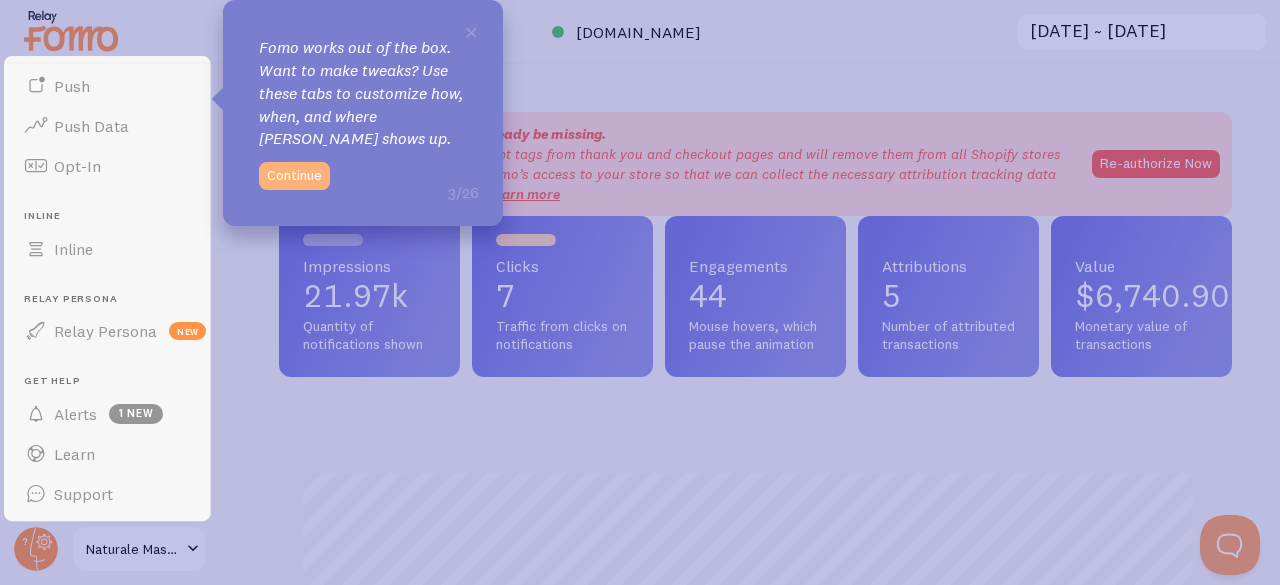 click on "Continue" at bounding box center [294, 176] 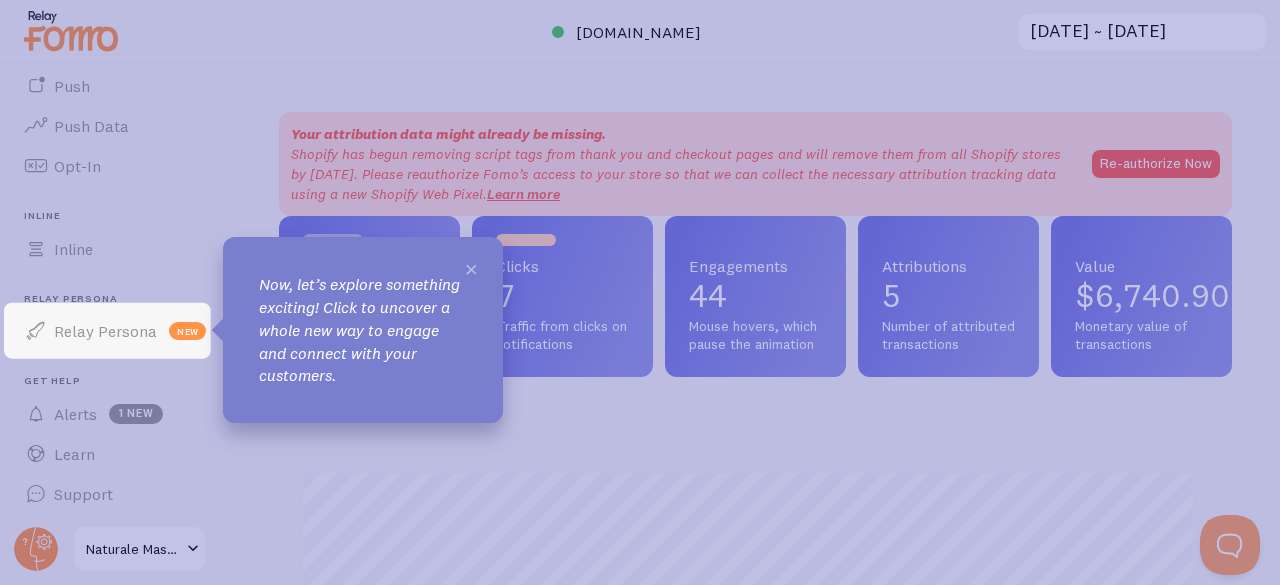 click on "×" at bounding box center [471, 268] 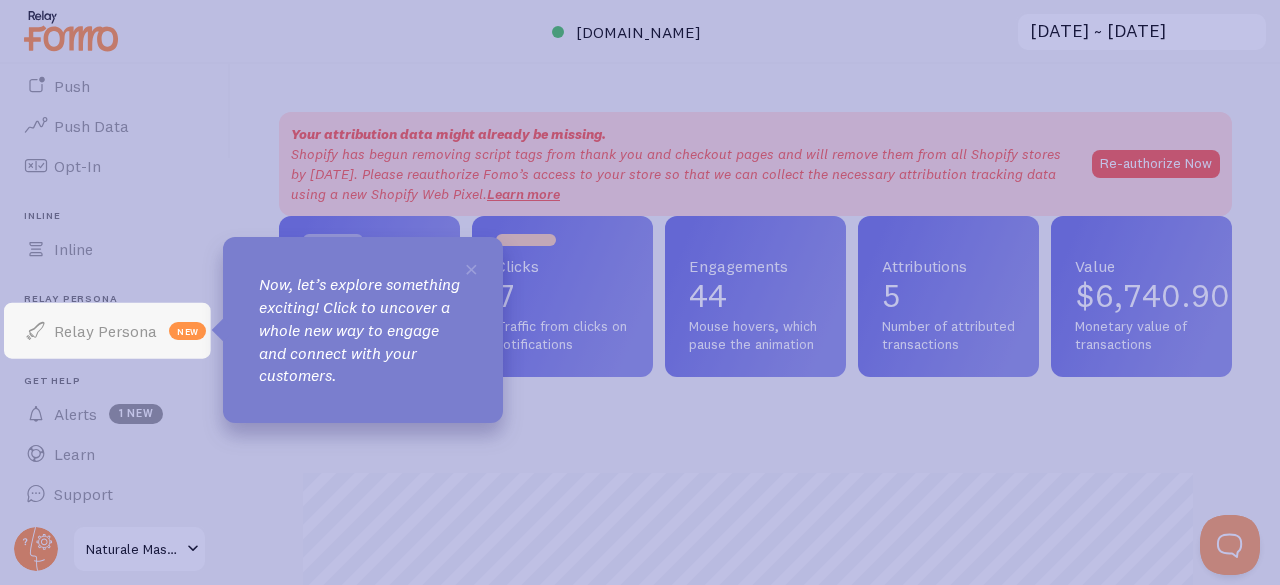 click on "×   Now, let’s explore something exciting! Click to uncover a whole new way to engage and connect with your customers." at bounding box center (363, 330) 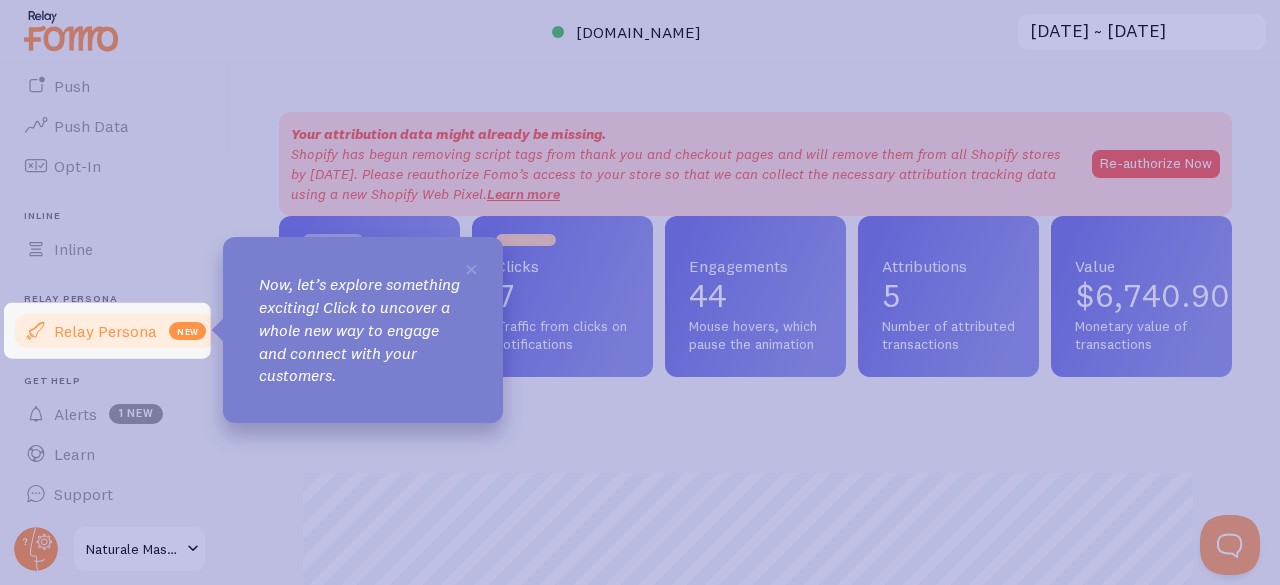 click on "new" at bounding box center (187, 331) 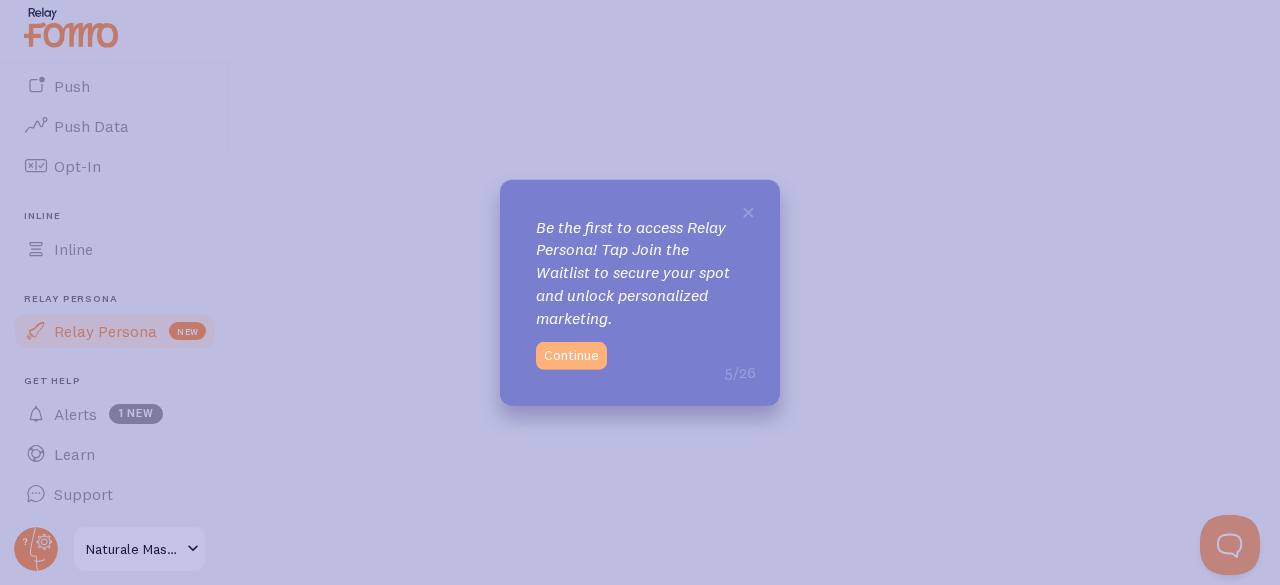 click on "Continue" at bounding box center [571, 356] 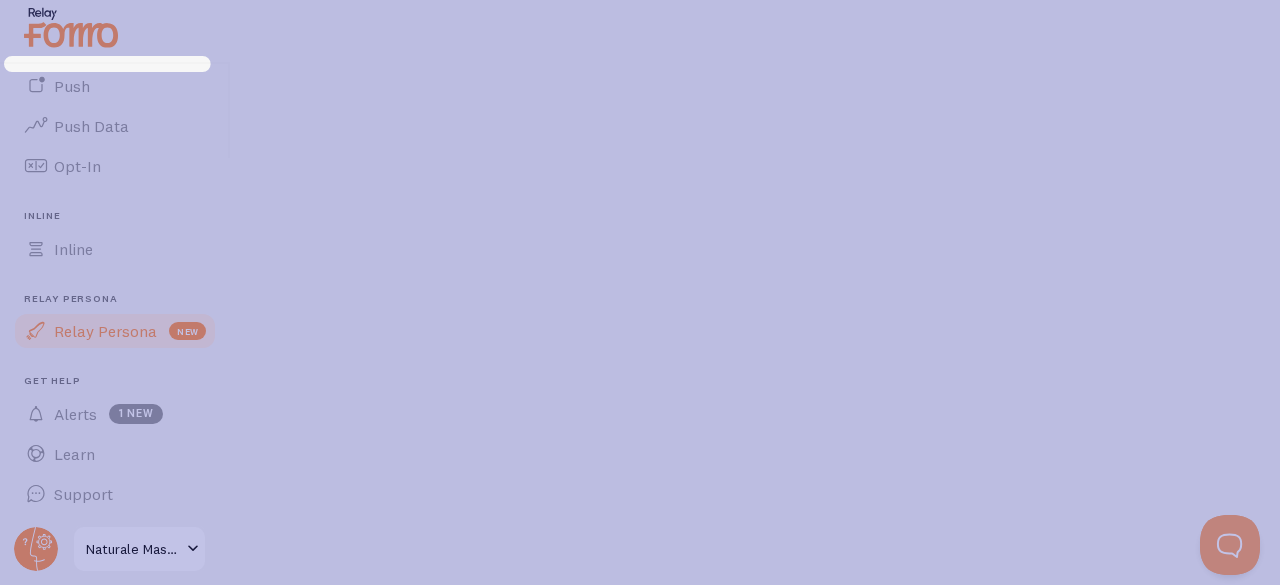 click 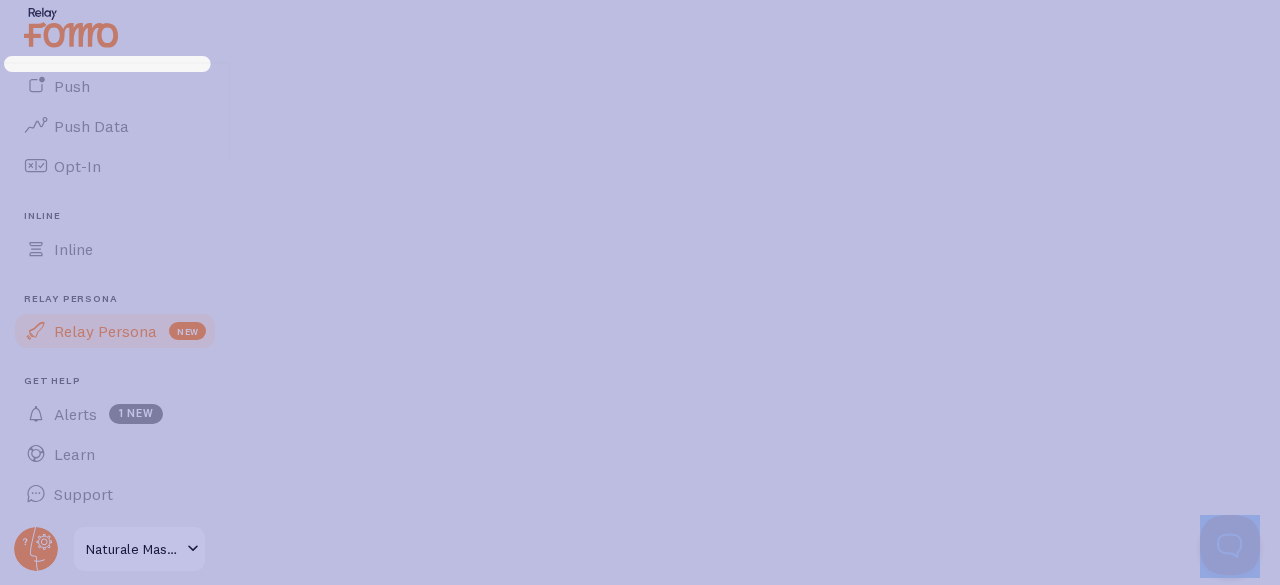 click 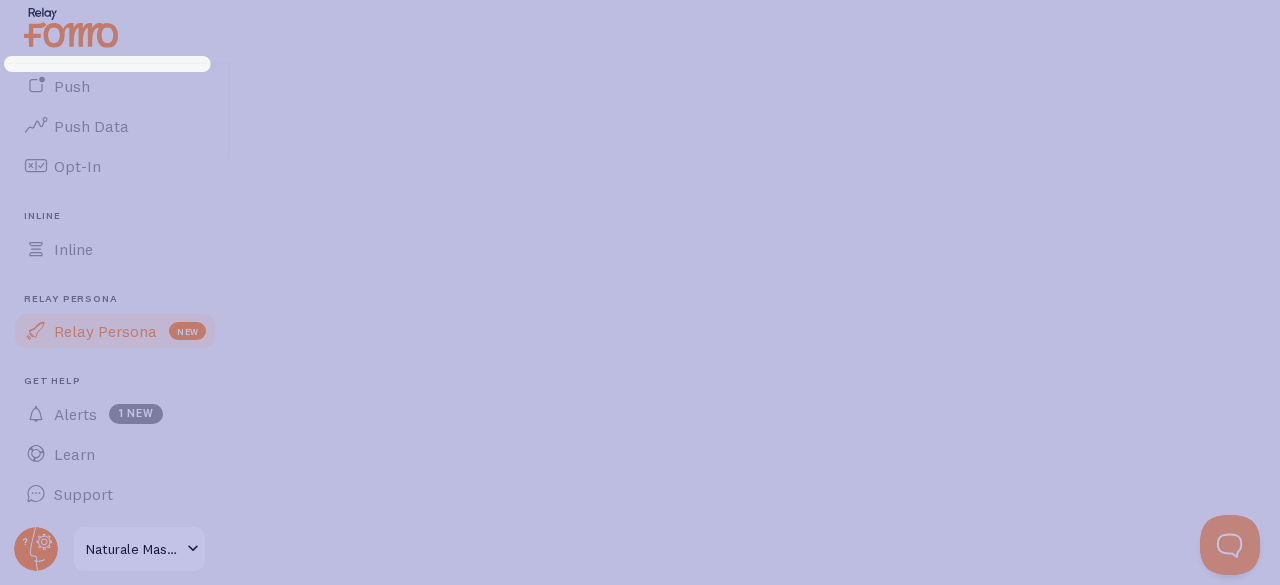 click 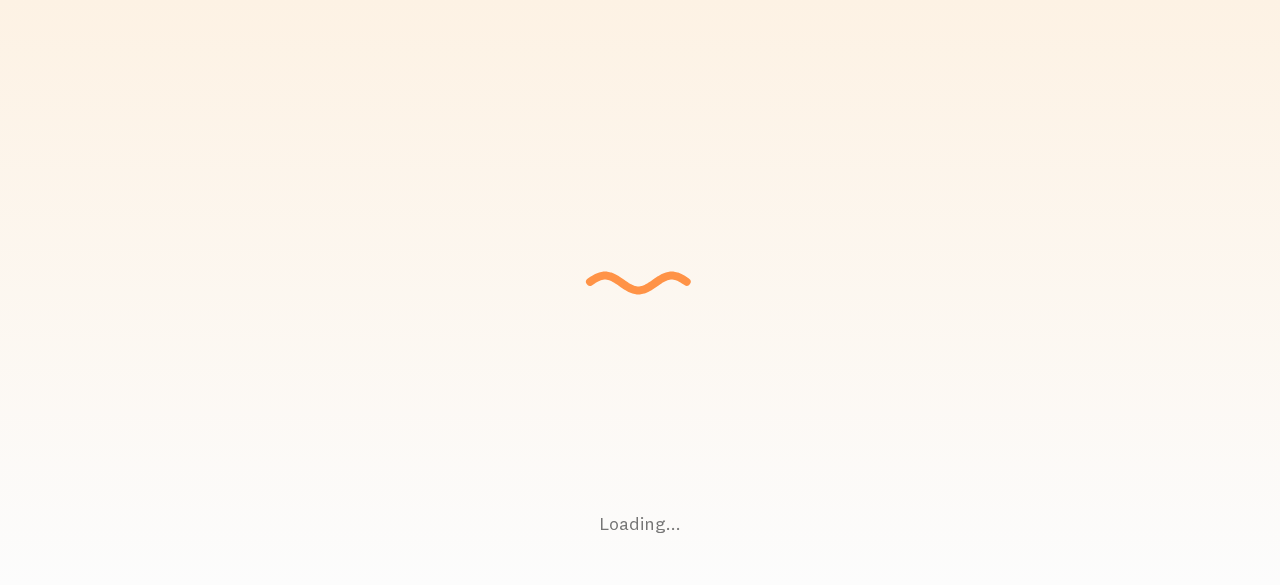scroll, scrollTop: 0, scrollLeft: 0, axis: both 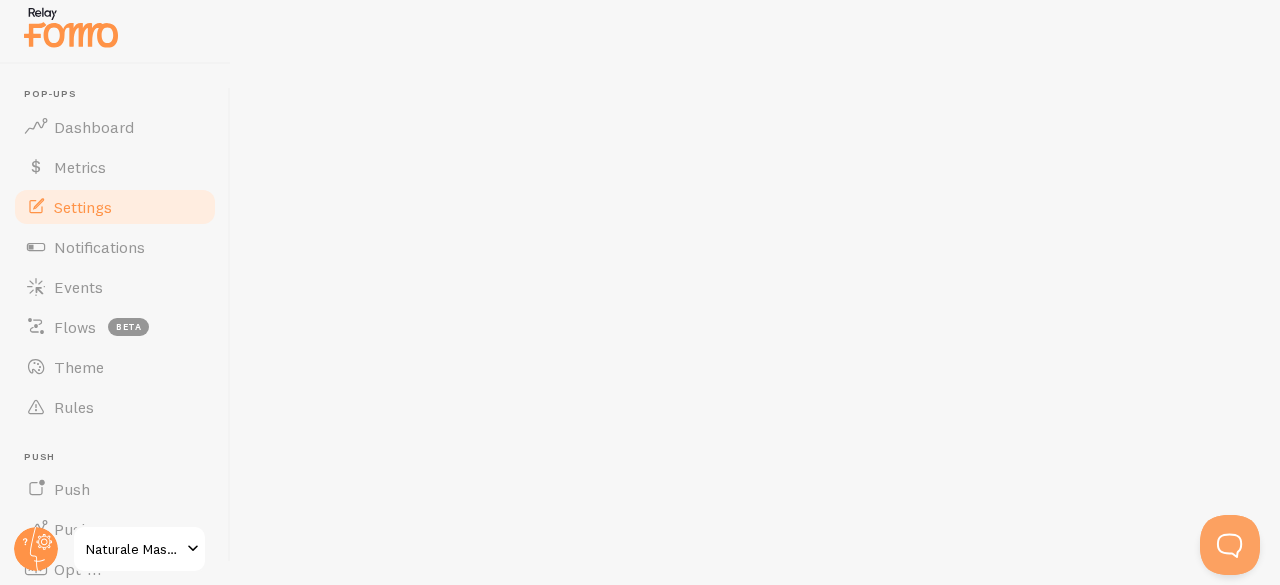 click on "Settings" at bounding box center (83, 207) 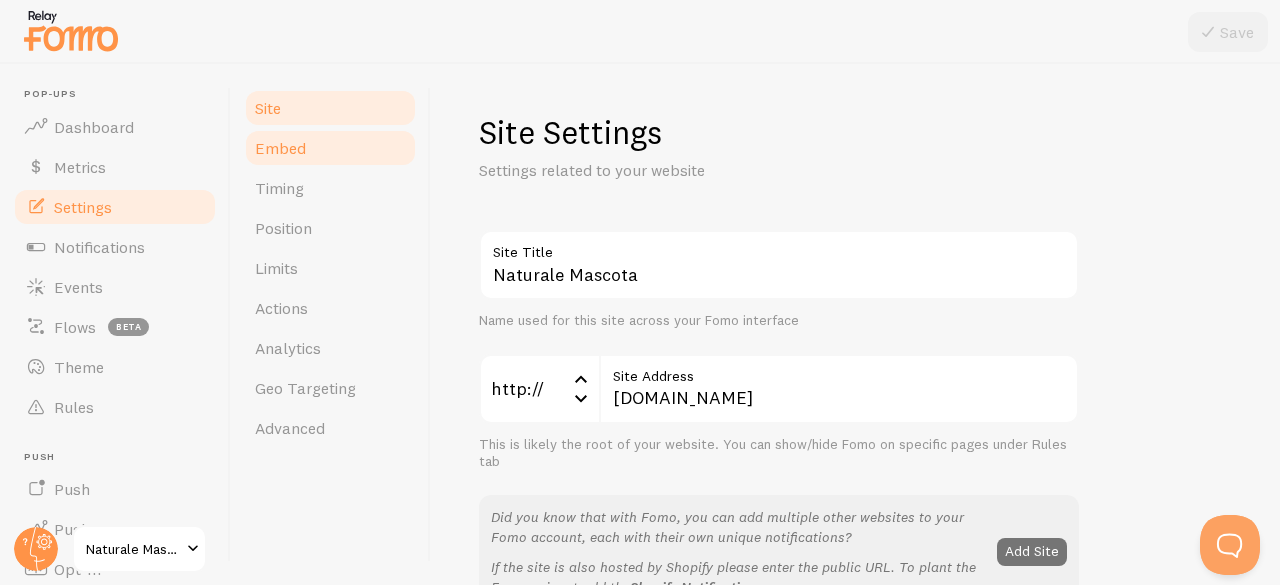 click on "Embed" at bounding box center (280, 148) 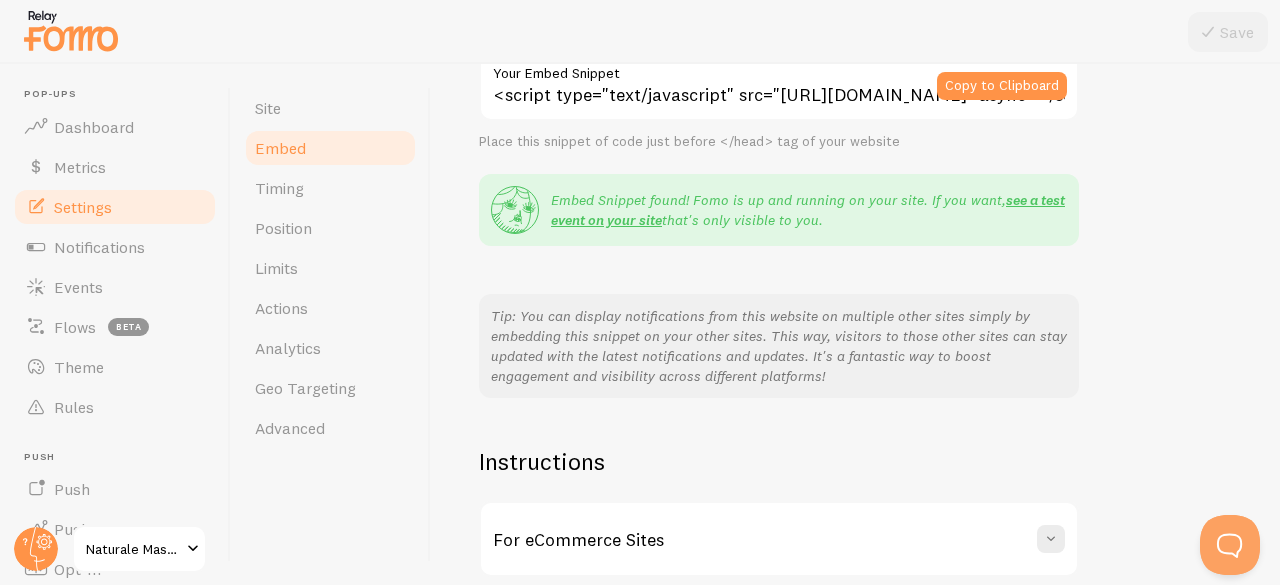 scroll, scrollTop: 488, scrollLeft: 0, axis: vertical 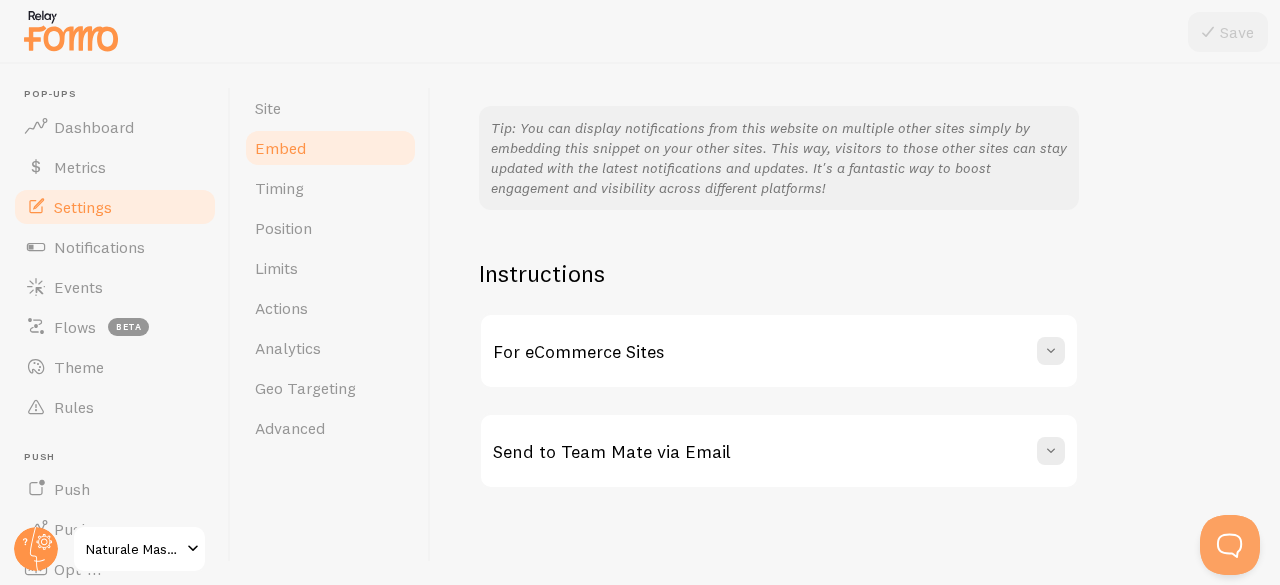 click on "For eCommerce Sites" at bounding box center (578, 351) 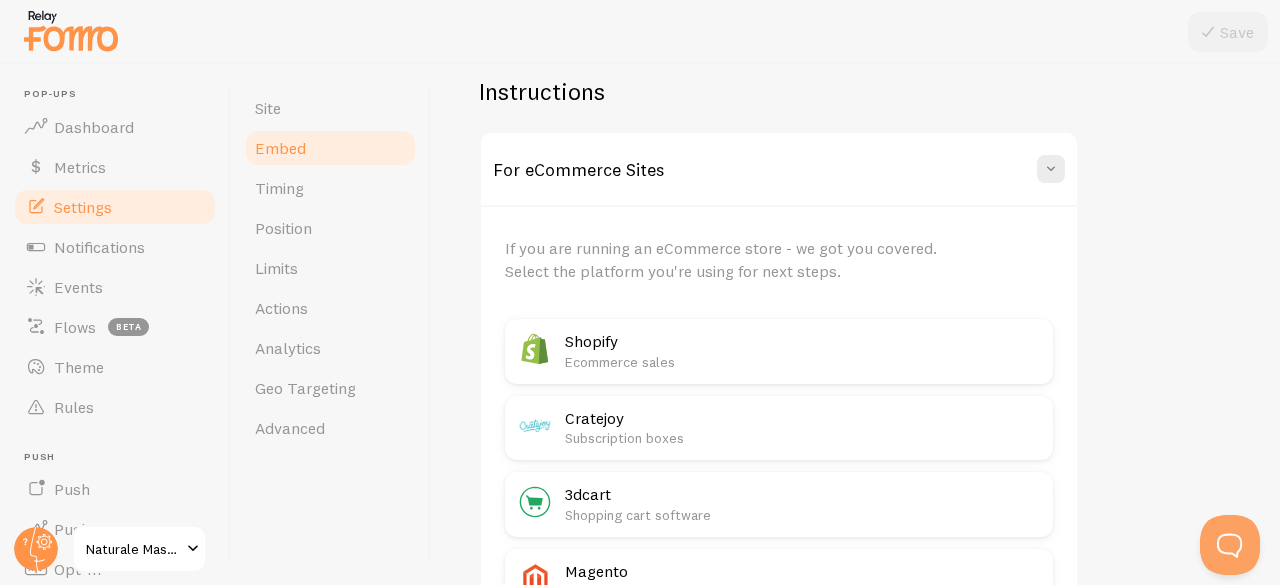 scroll, scrollTop: 688, scrollLeft: 0, axis: vertical 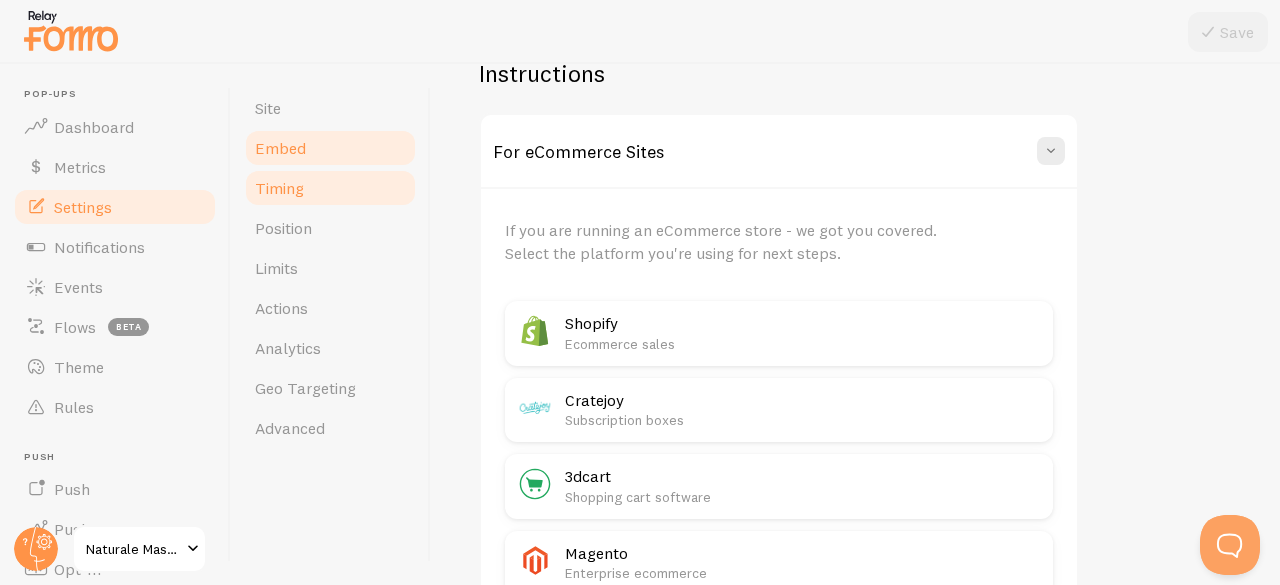 click on "Timing" at bounding box center [330, 188] 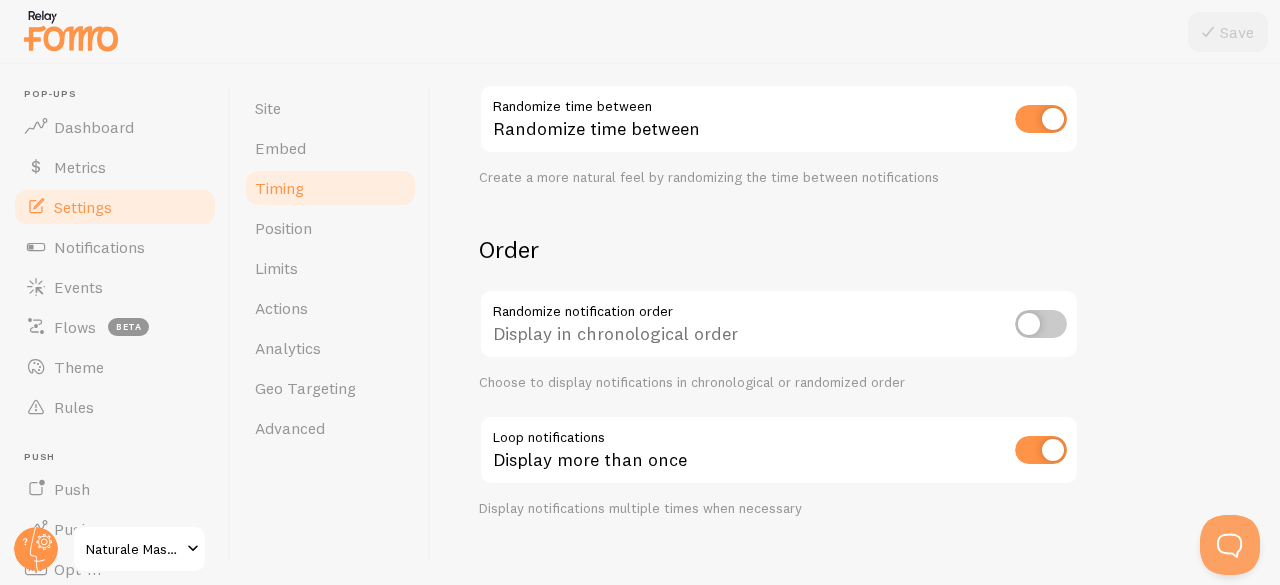 scroll, scrollTop: 656, scrollLeft: 0, axis: vertical 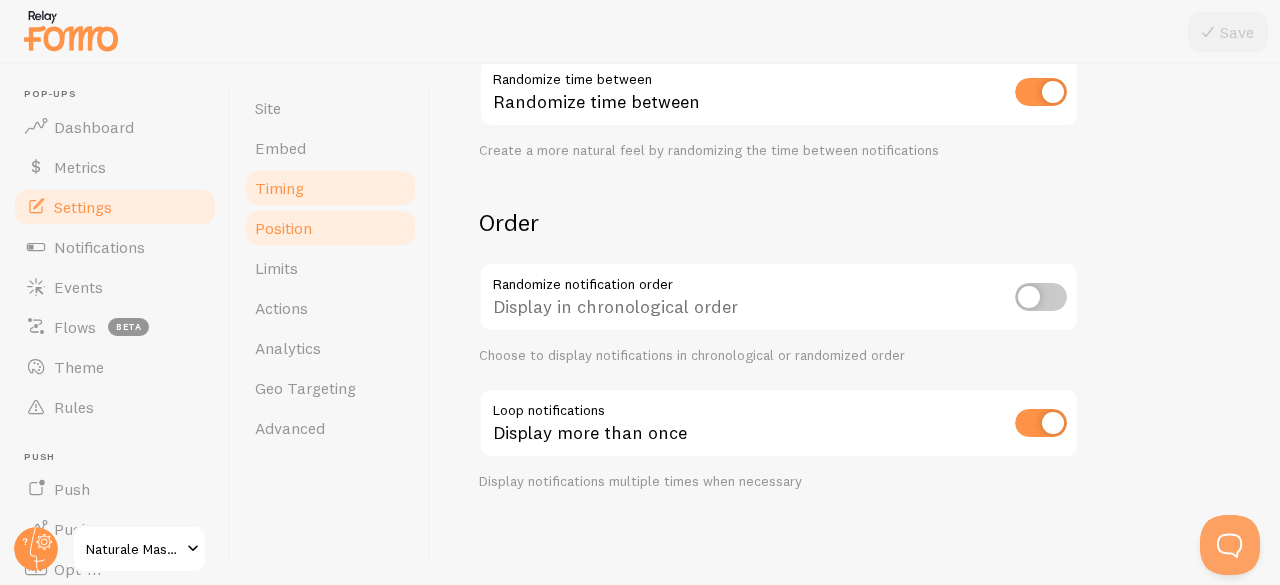 click on "Position" at bounding box center [283, 228] 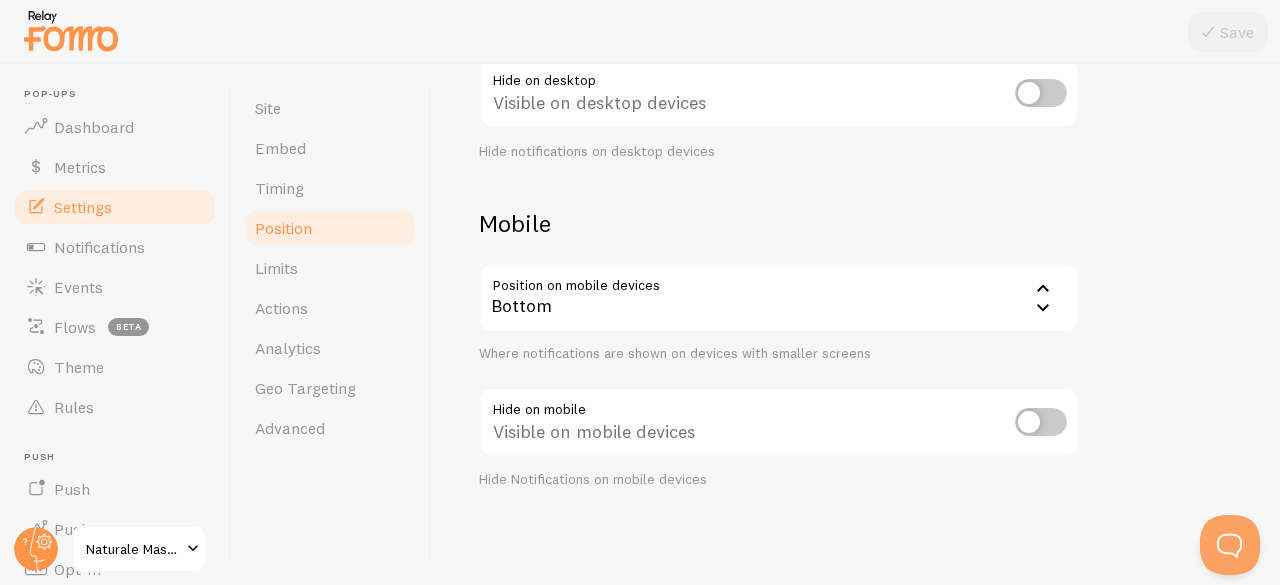 scroll, scrollTop: 0, scrollLeft: 0, axis: both 